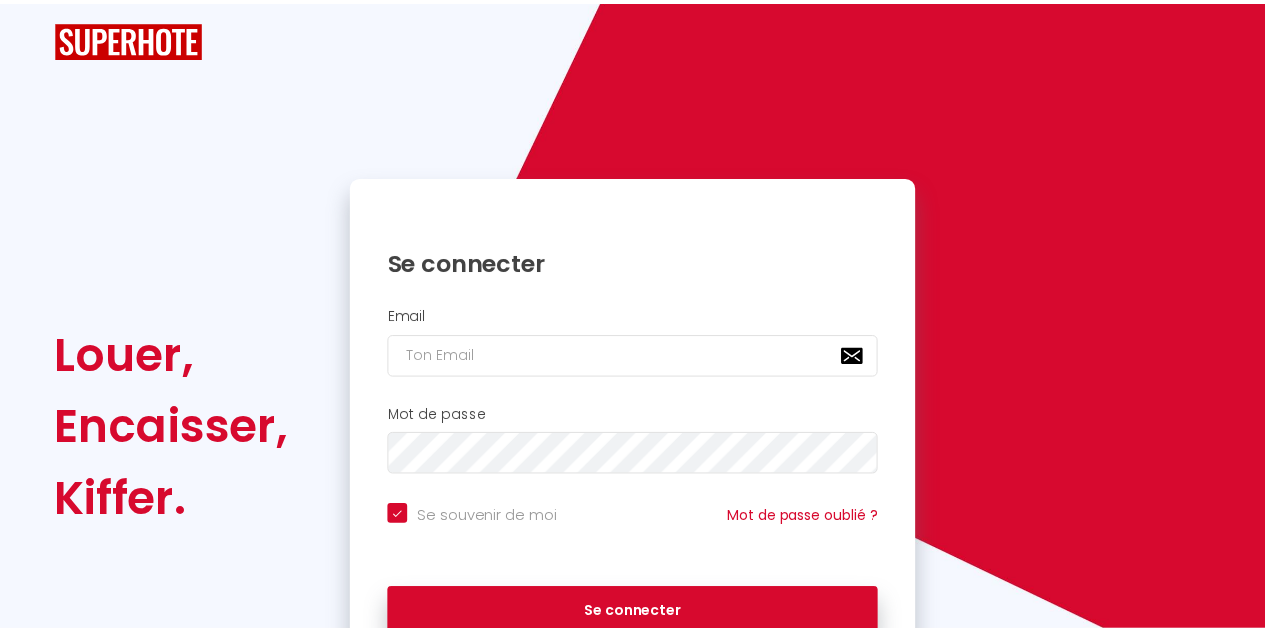 scroll, scrollTop: 0, scrollLeft: 0, axis: both 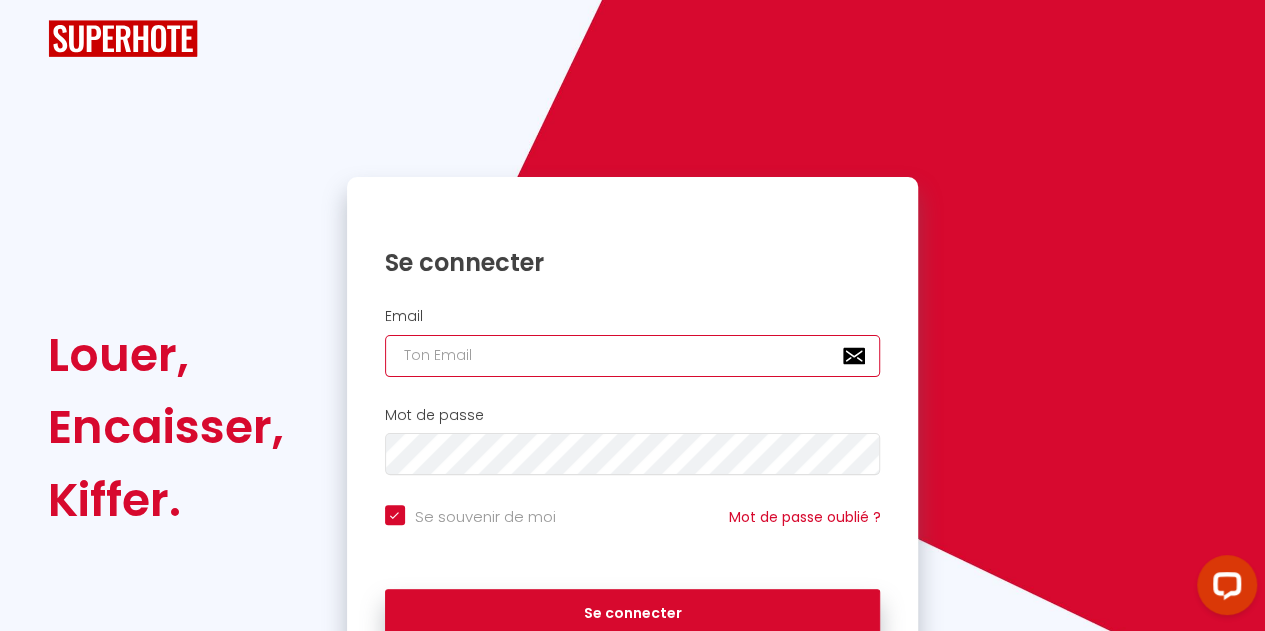 click at bounding box center [633, 356] 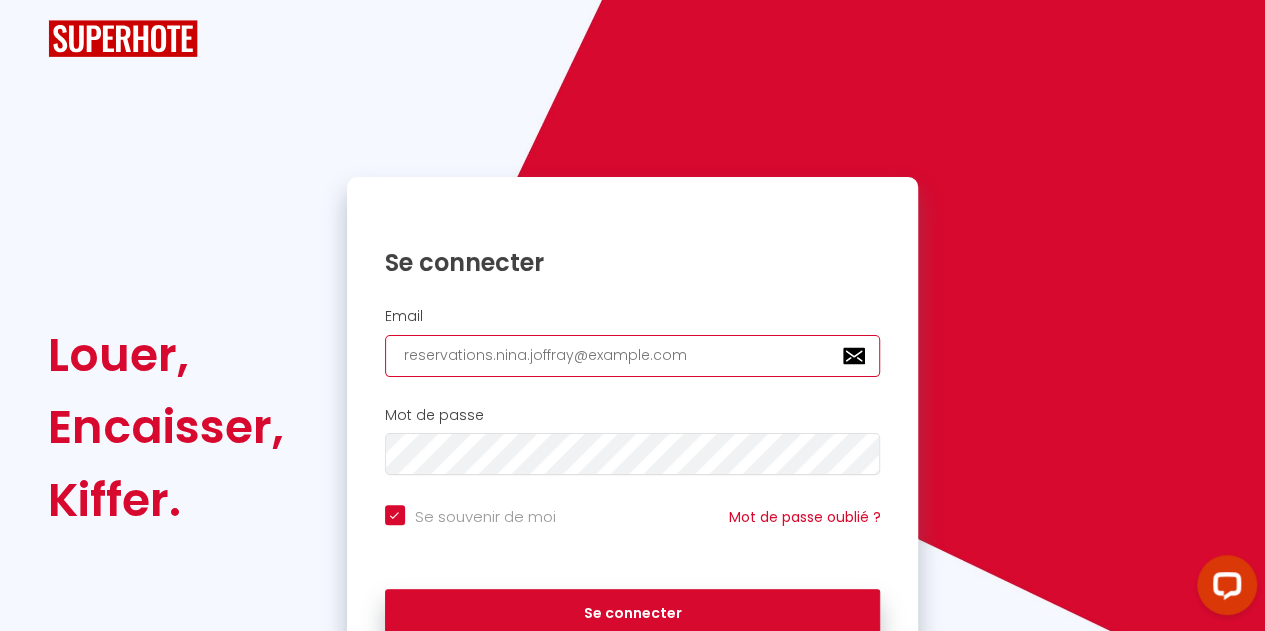 type on "reservations.nina.joffray@example.com" 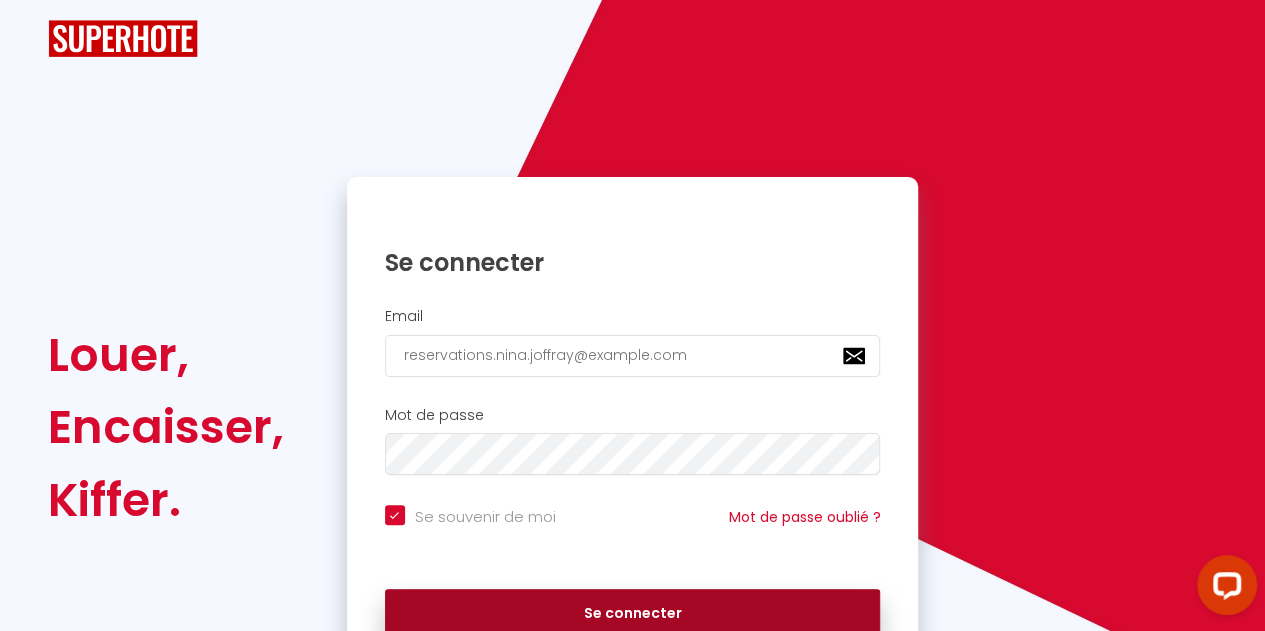 click on "Se connecter" at bounding box center (633, 614) 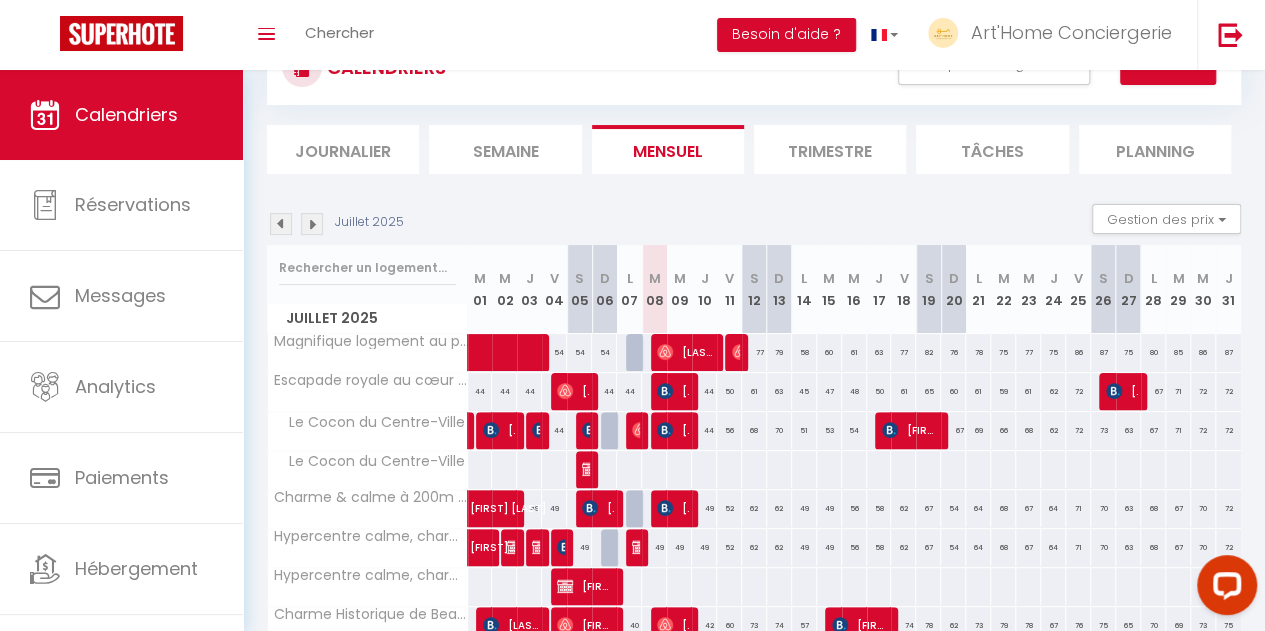 scroll, scrollTop: 84, scrollLeft: 0, axis: vertical 